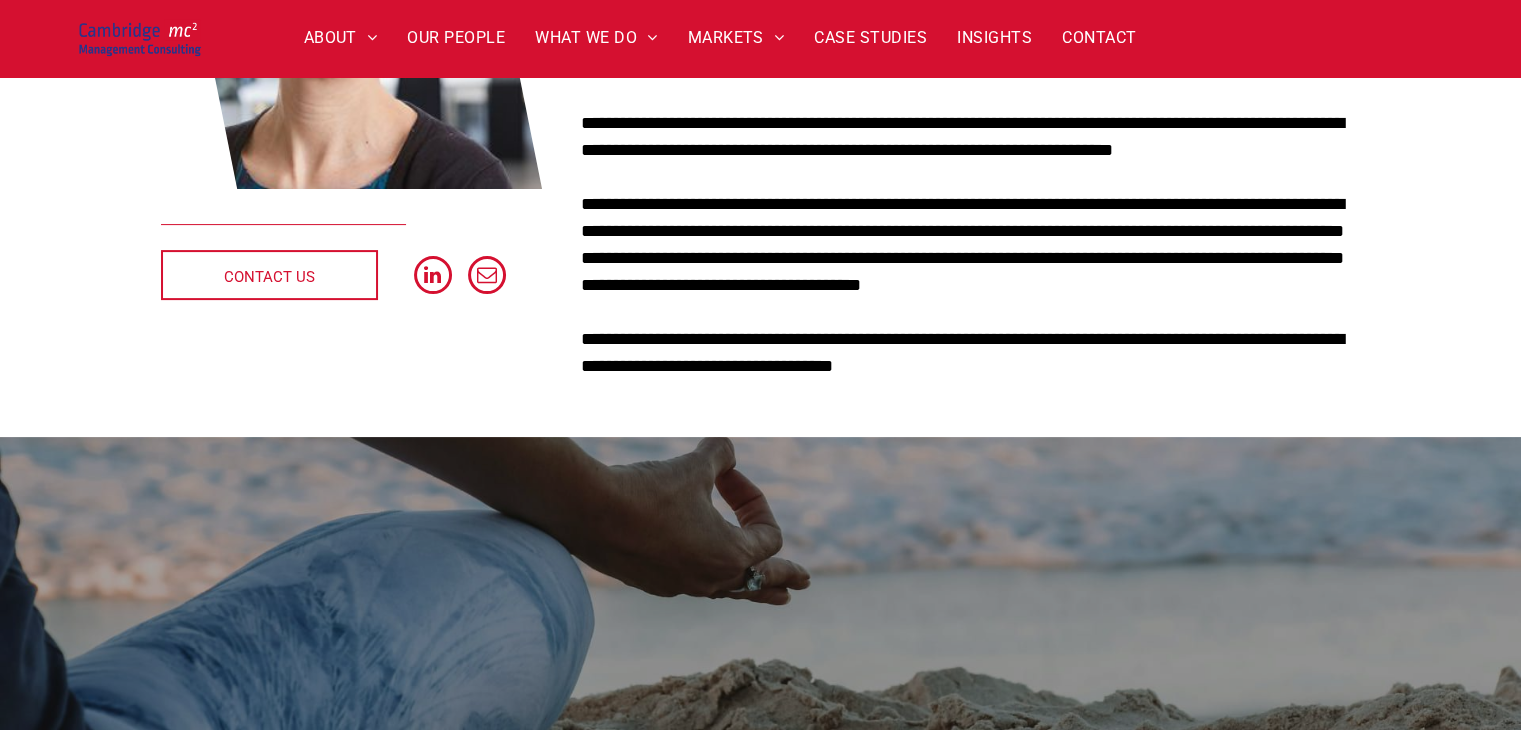 scroll, scrollTop: 300, scrollLeft: 0, axis: vertical 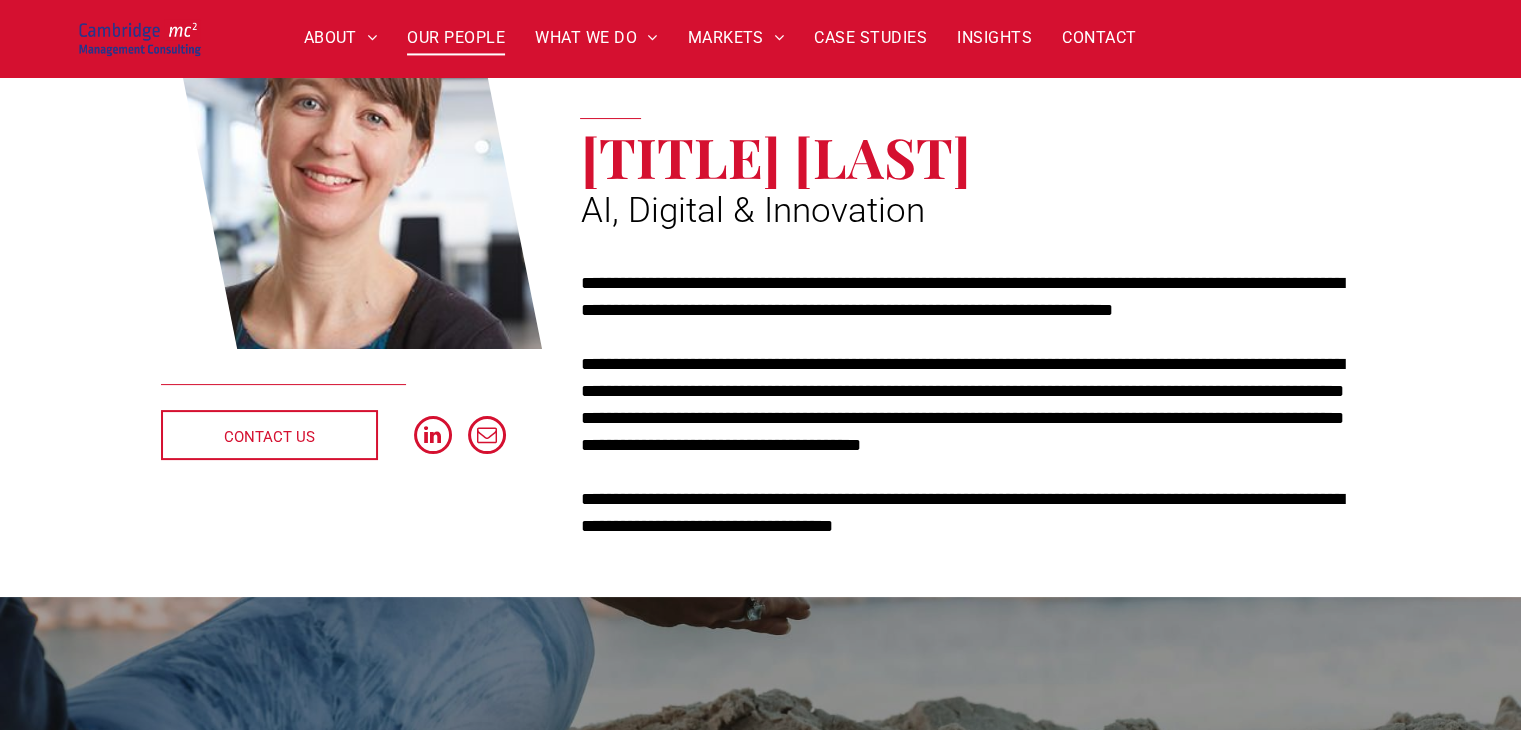 click on "OUR PEOPLE" at bounding box center (456, 38) 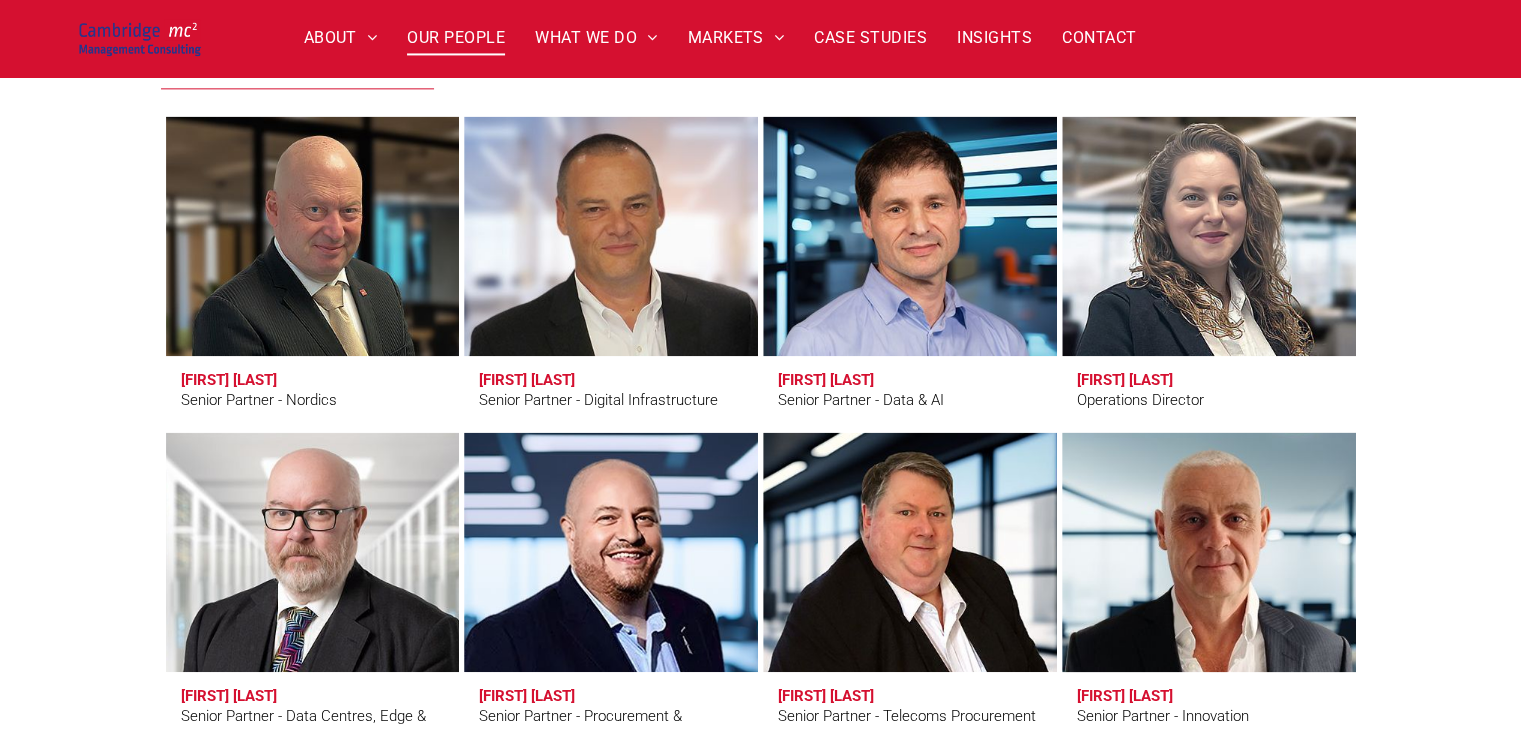 scroll, scrollTop: 2700, scrollLeft: 0, axis: vertical 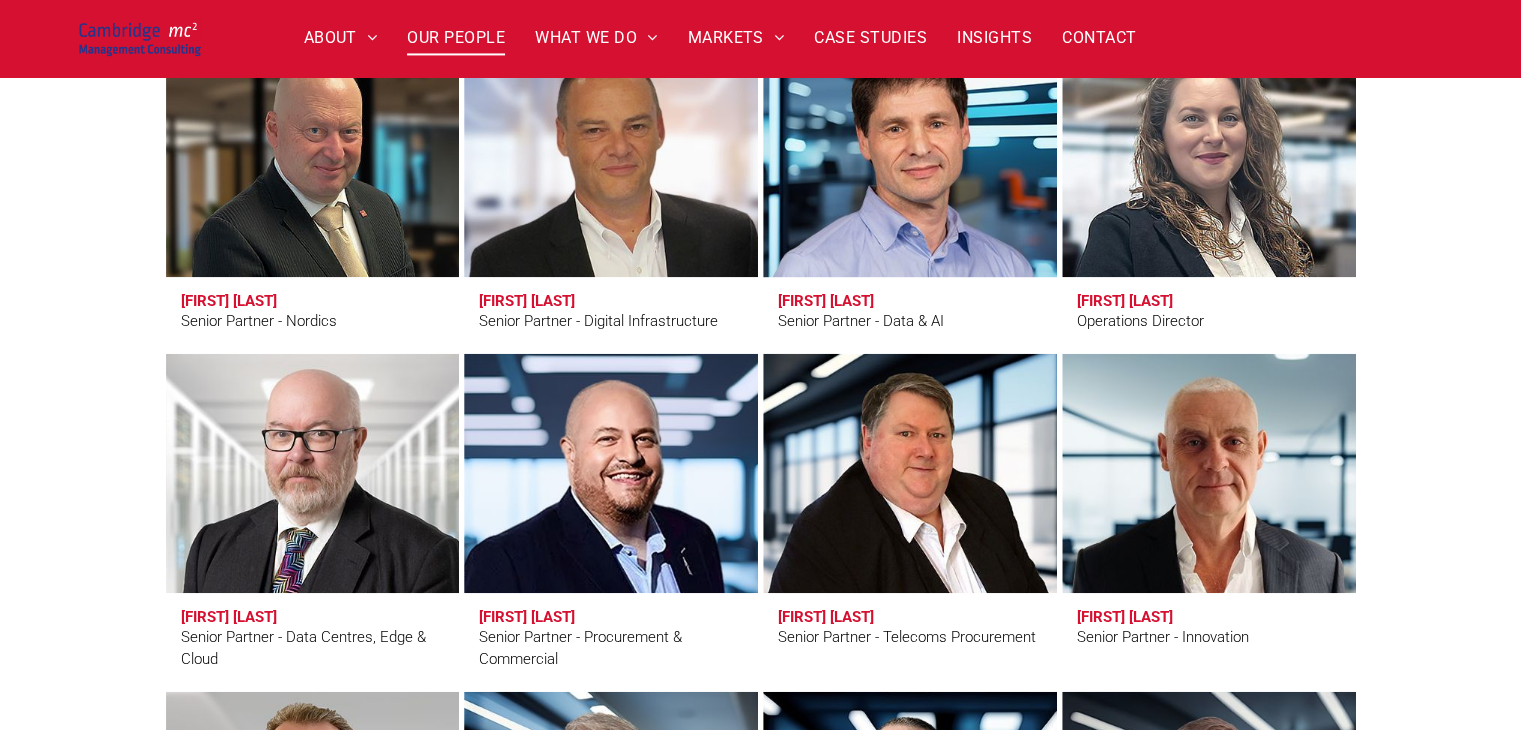 click on "[FIRST] [LAST]" at bounding box center [826, 301] 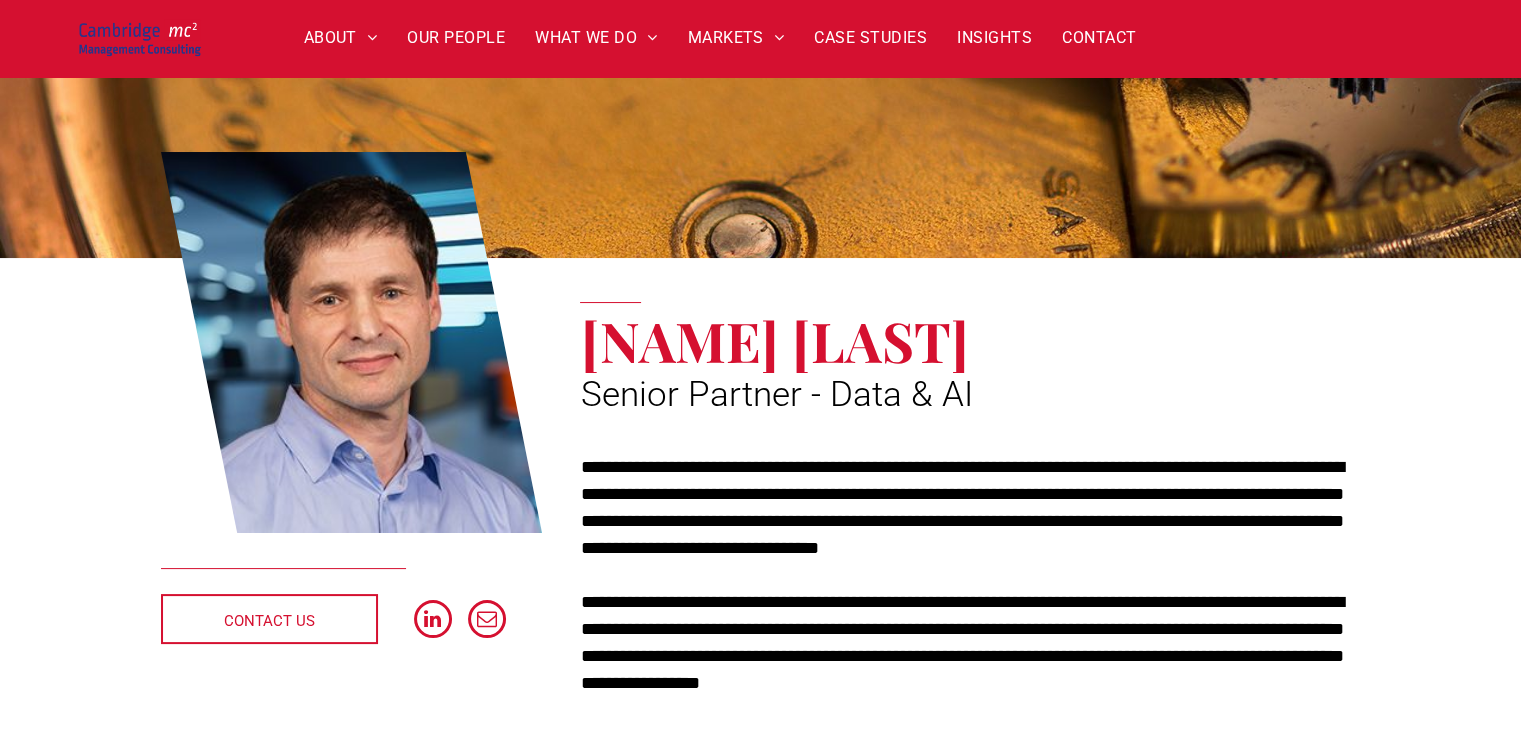 scroll, scrollTop: 300, scrollLeft: 0, axis: vertical 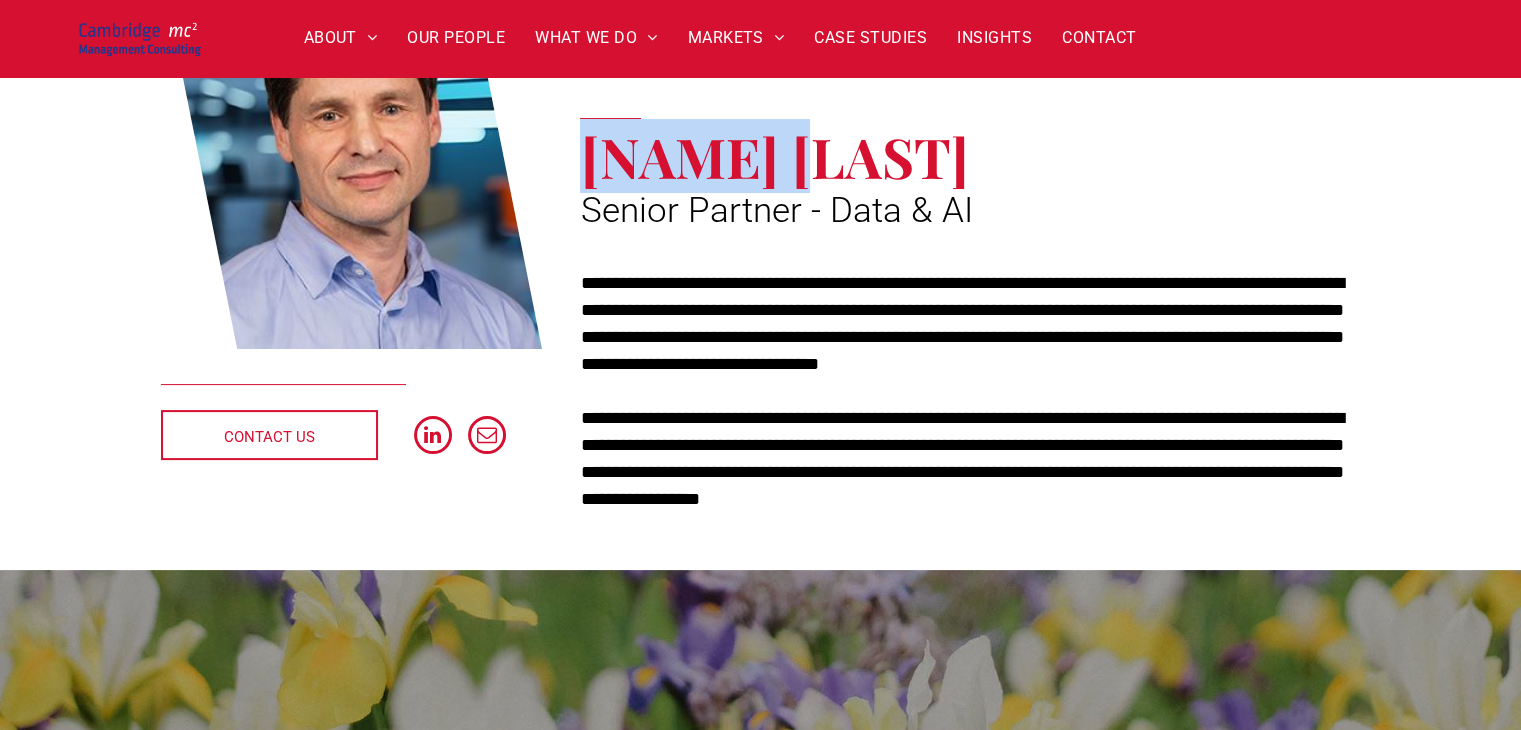 drag, startPoint x: 594, startPoint y: 149, endPoint x: 829, endPoint y: 149, distance: 235 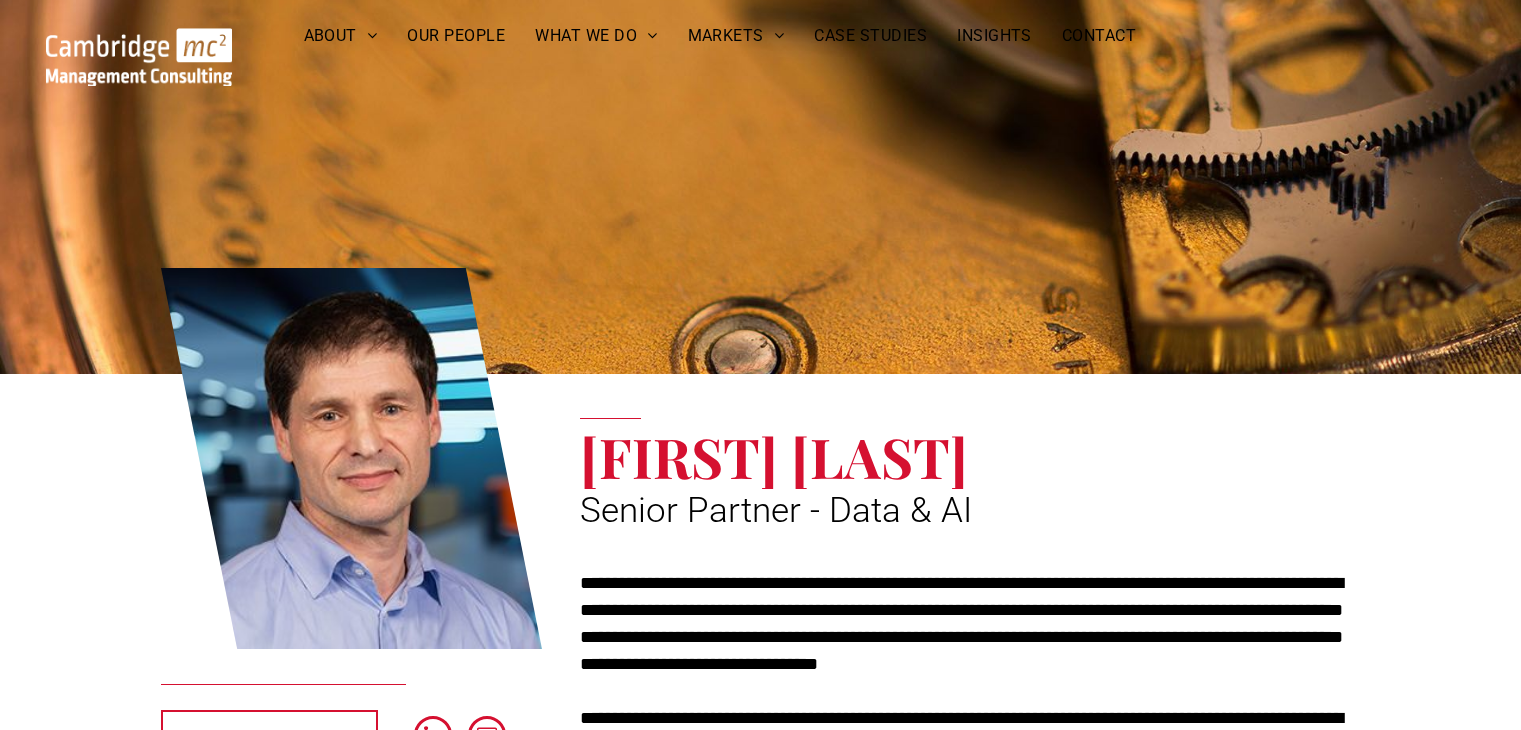 scroll, scrollTop: 0, scrollLeft: 0, axis: both 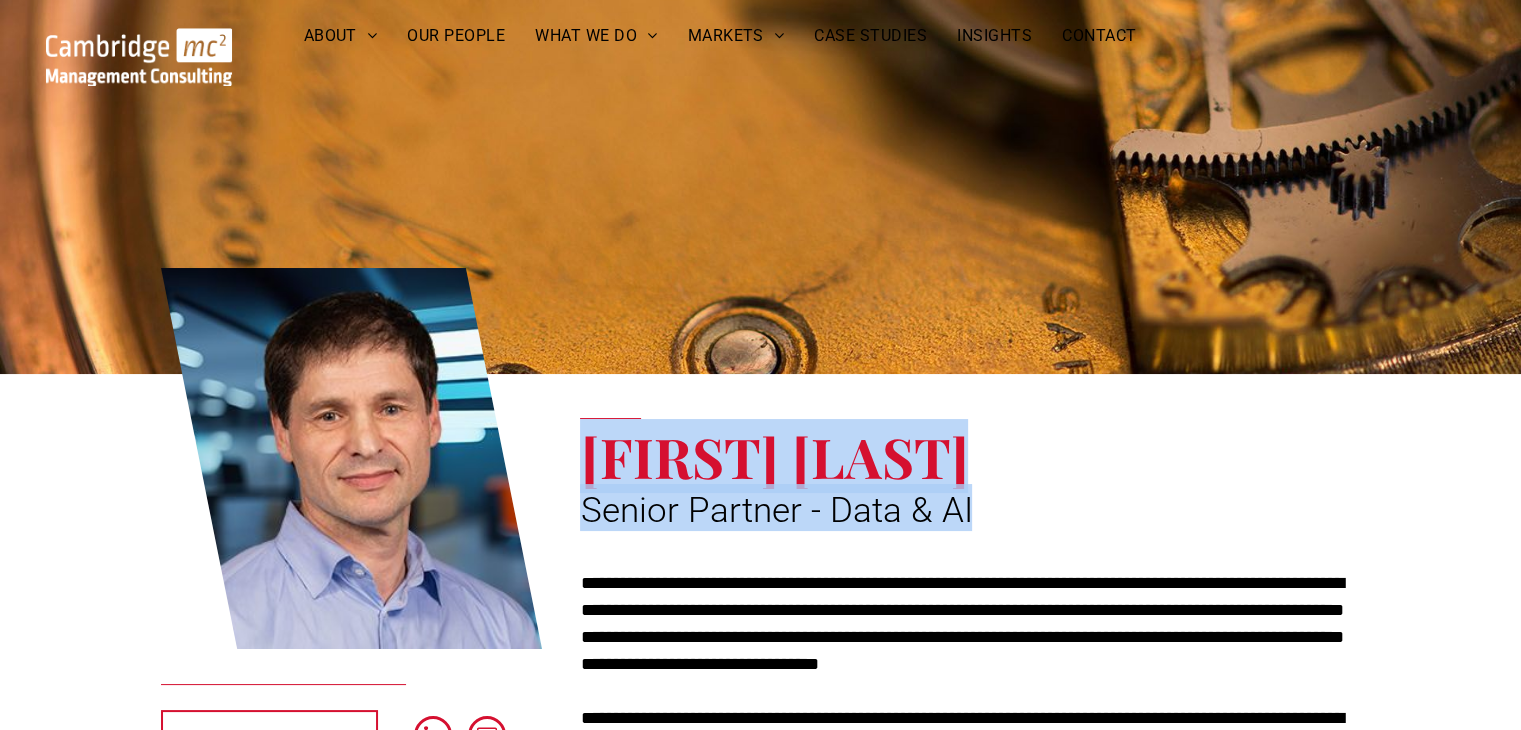 drag, startPoint x: 588, startPoint y: 442, endPoint x: 937, endPoint y: 473, distance: 350.37408 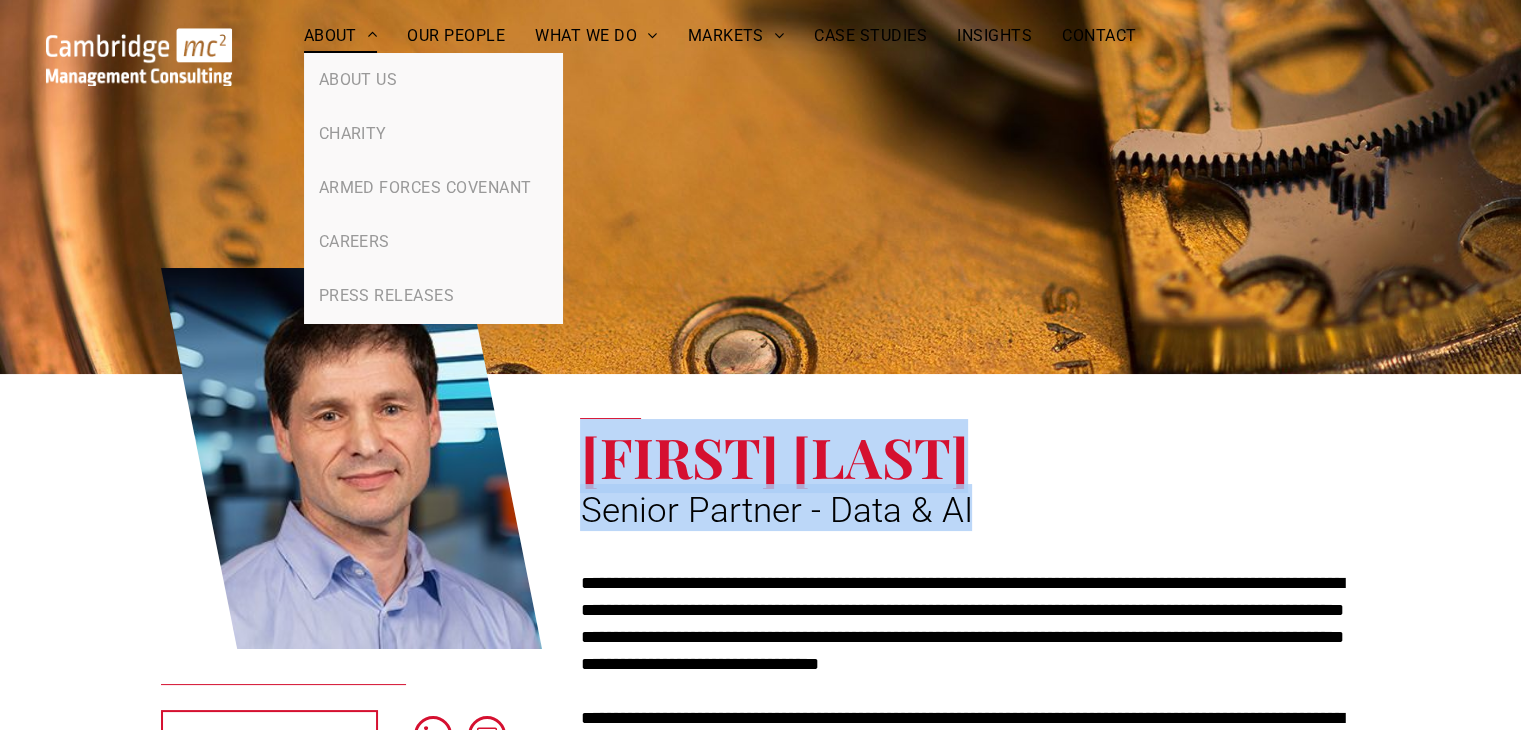 click on "ABOUT" at bounding box center [341, 35] 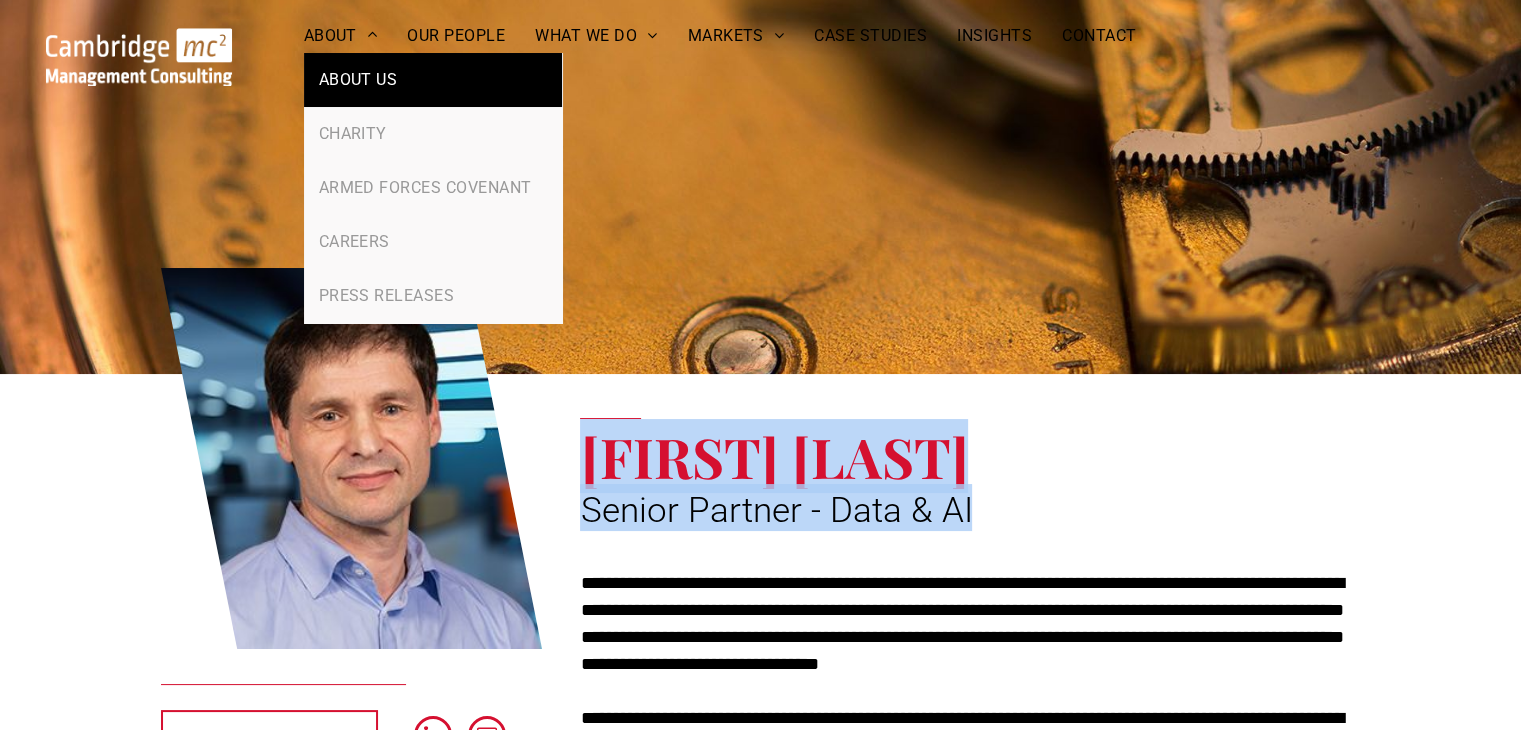 click on "ABOUT US" at bounding box center (358, 80) 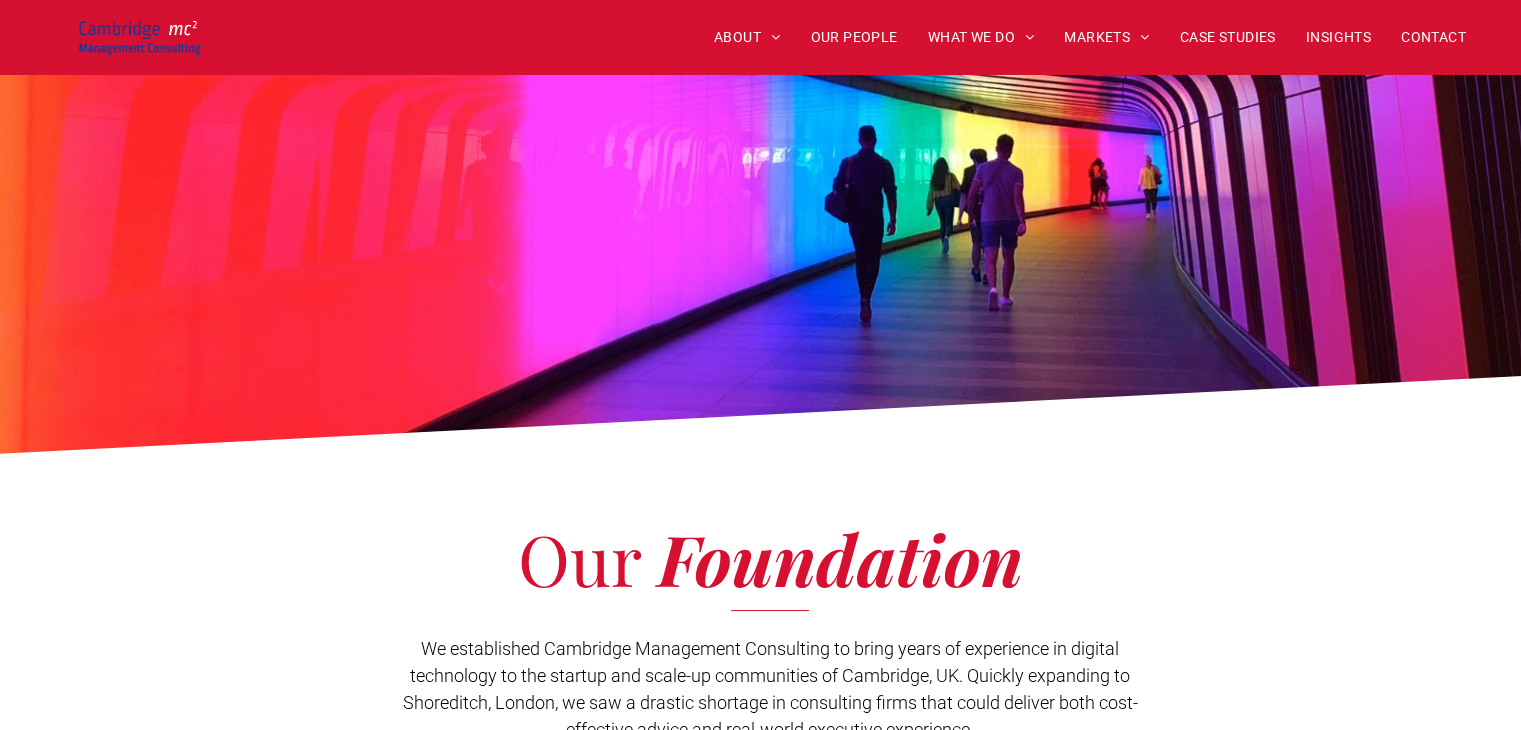 scroll, scrollTop: 300, scrollLeft: 0, axis: vertical 